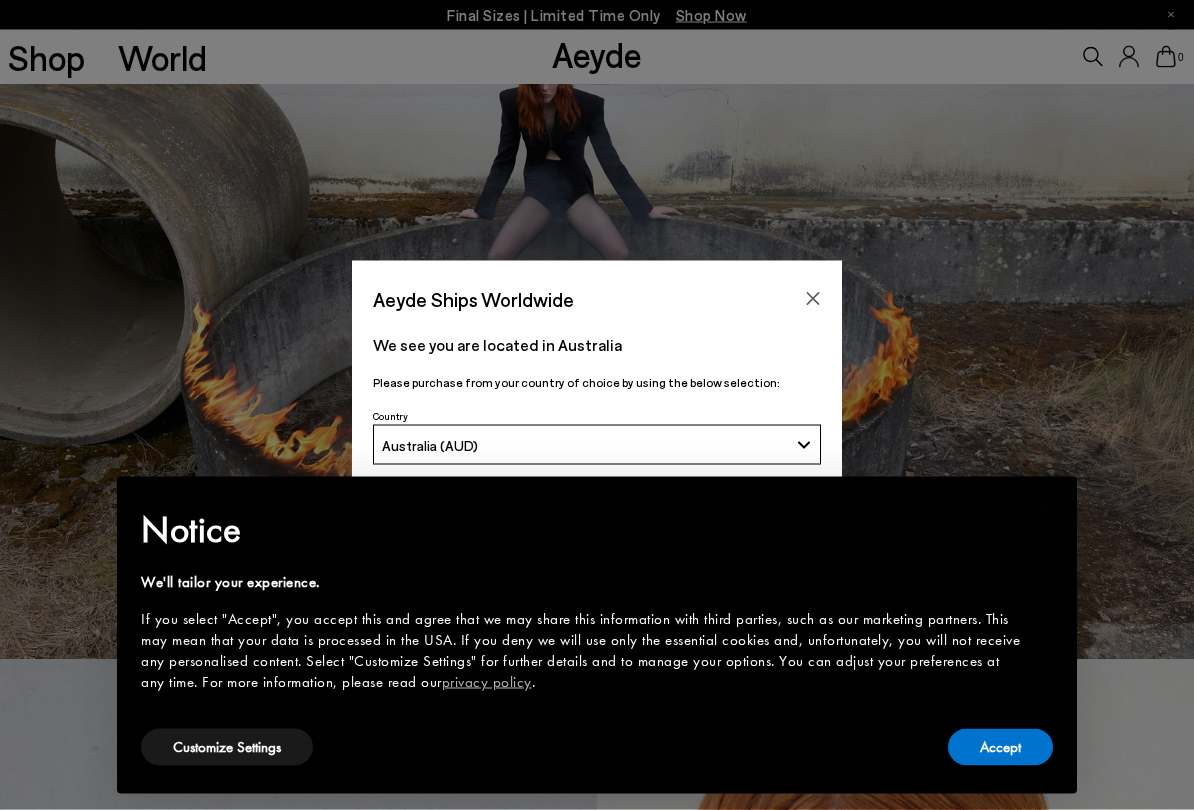scroll, scrollTop: 34, scrollLeft: 0, axis: vertical 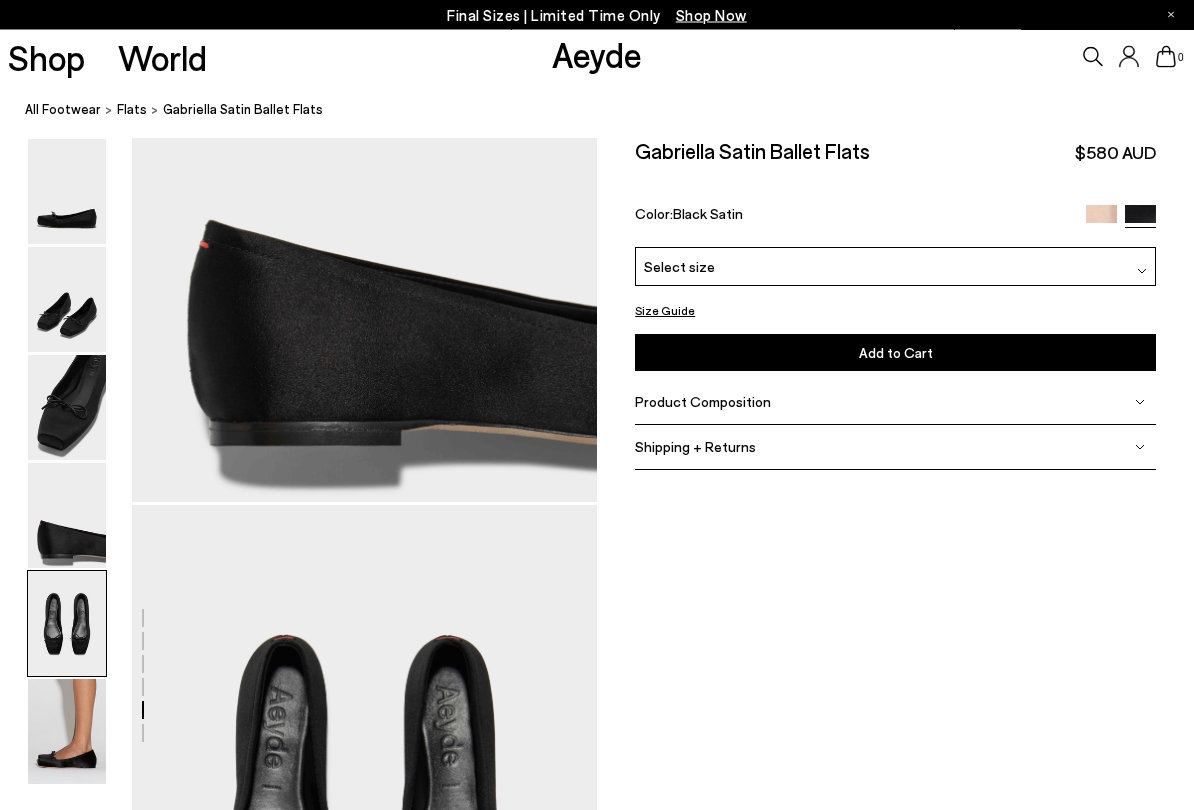 click at bounding box center [67, 408] 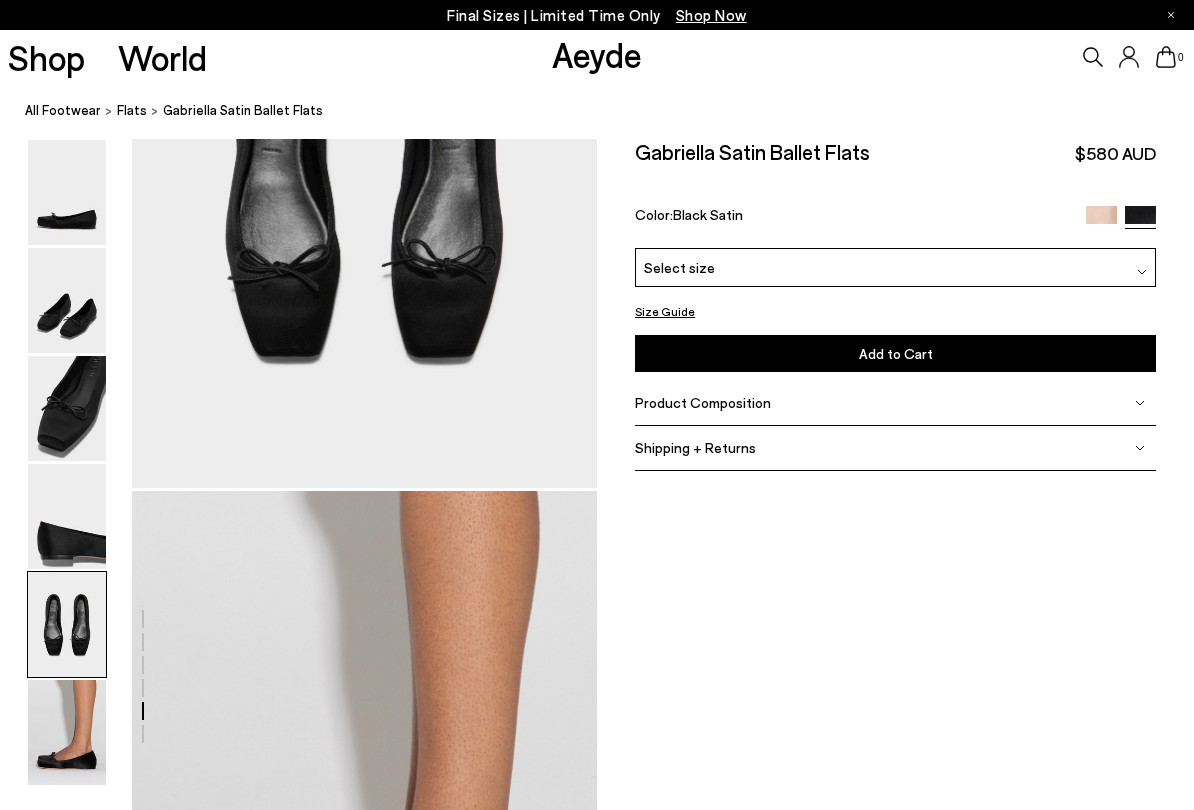 click at bounding box center (67, 408) 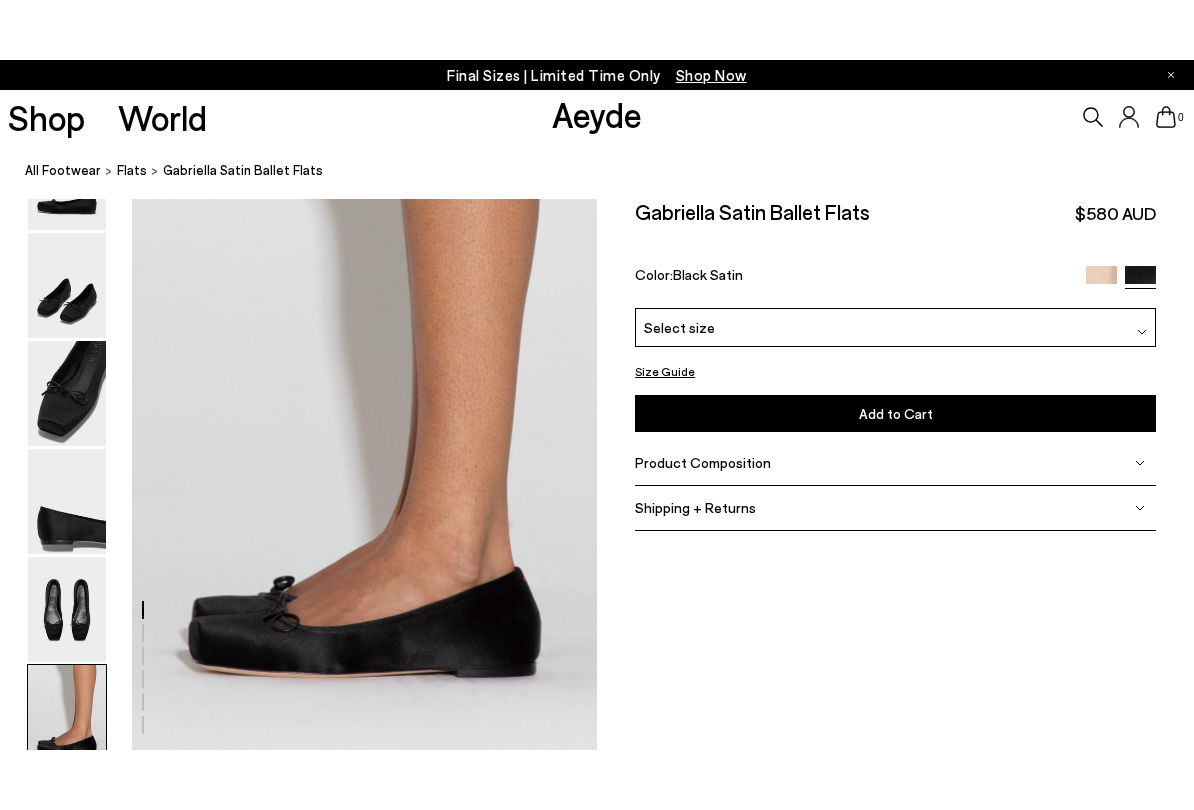 scroll, scrollTop: 3058, scrollLeft: 0, axis: vertical 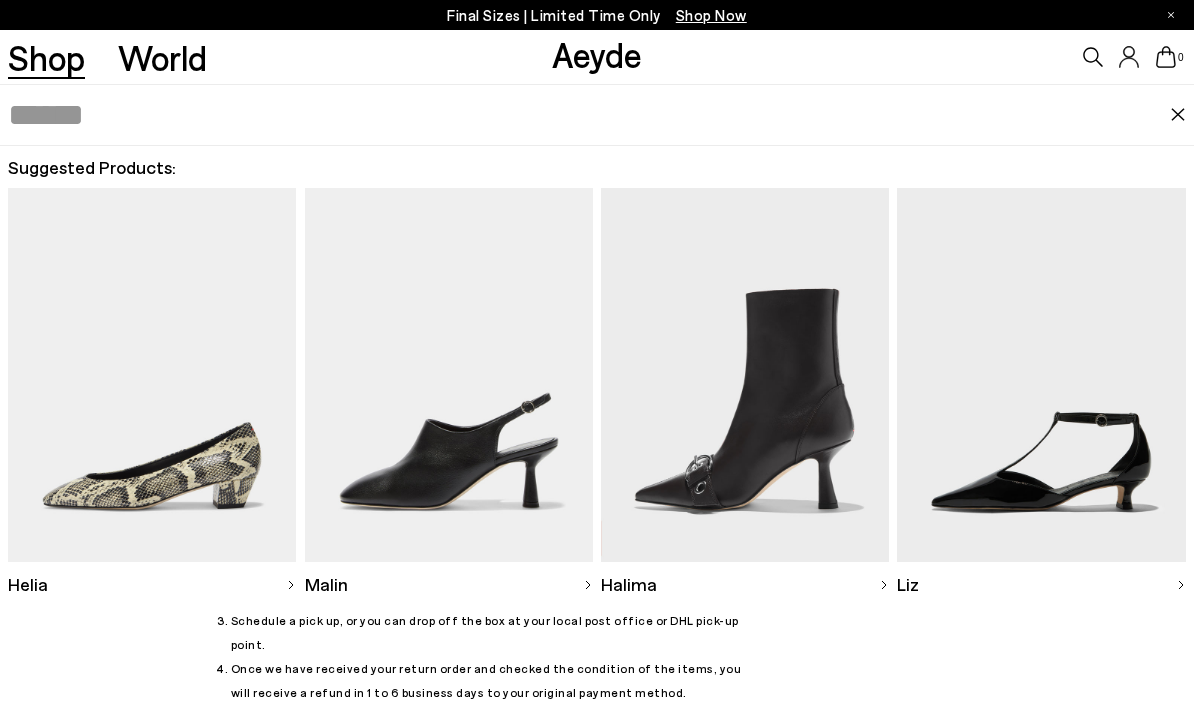 type on "*" 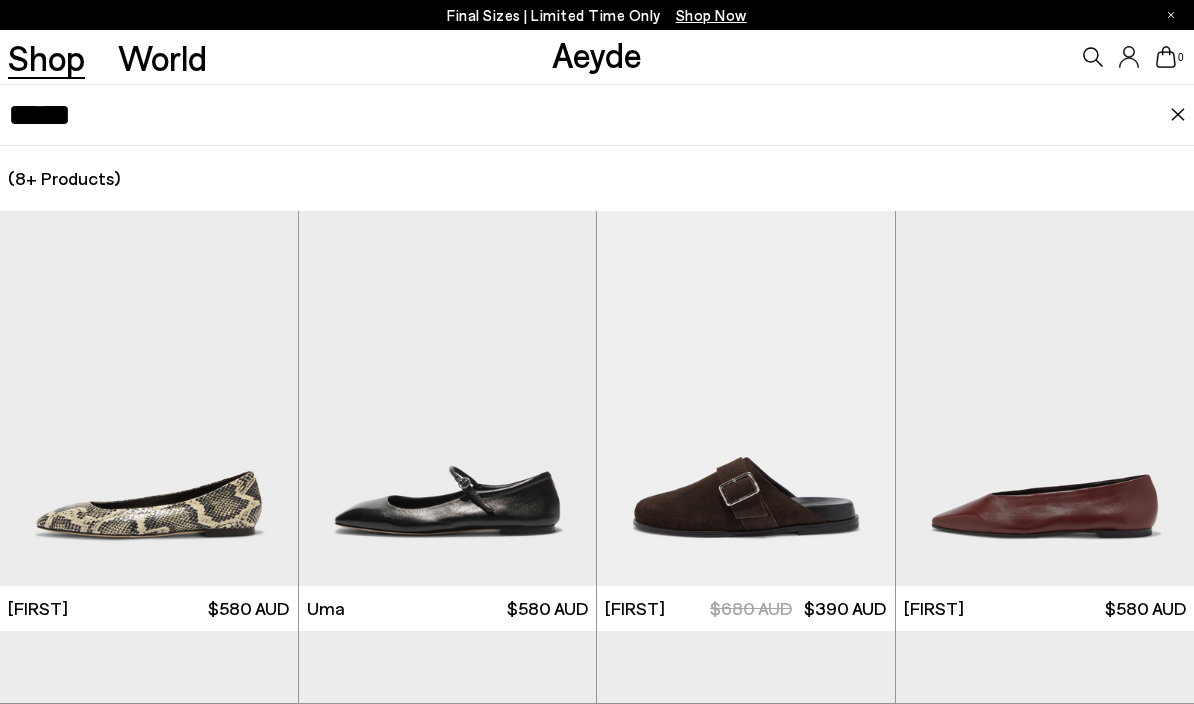 type on "*****" 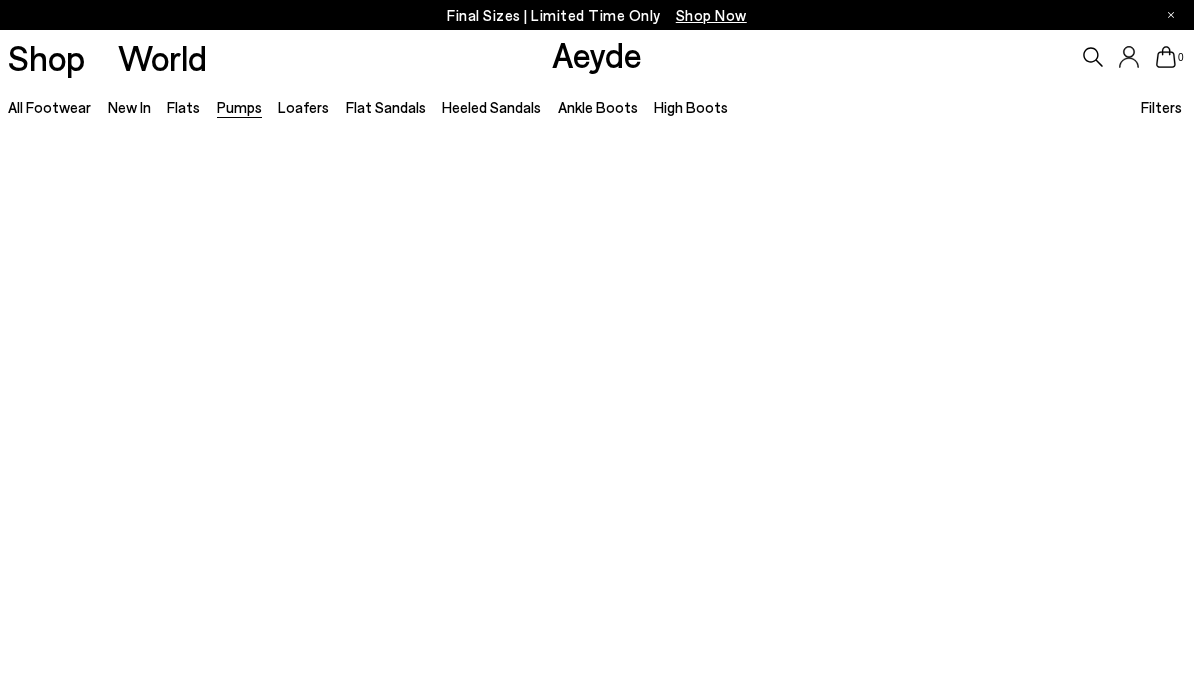 scroll, scrollTop: 0, scrollLeft: 0, axis: both 